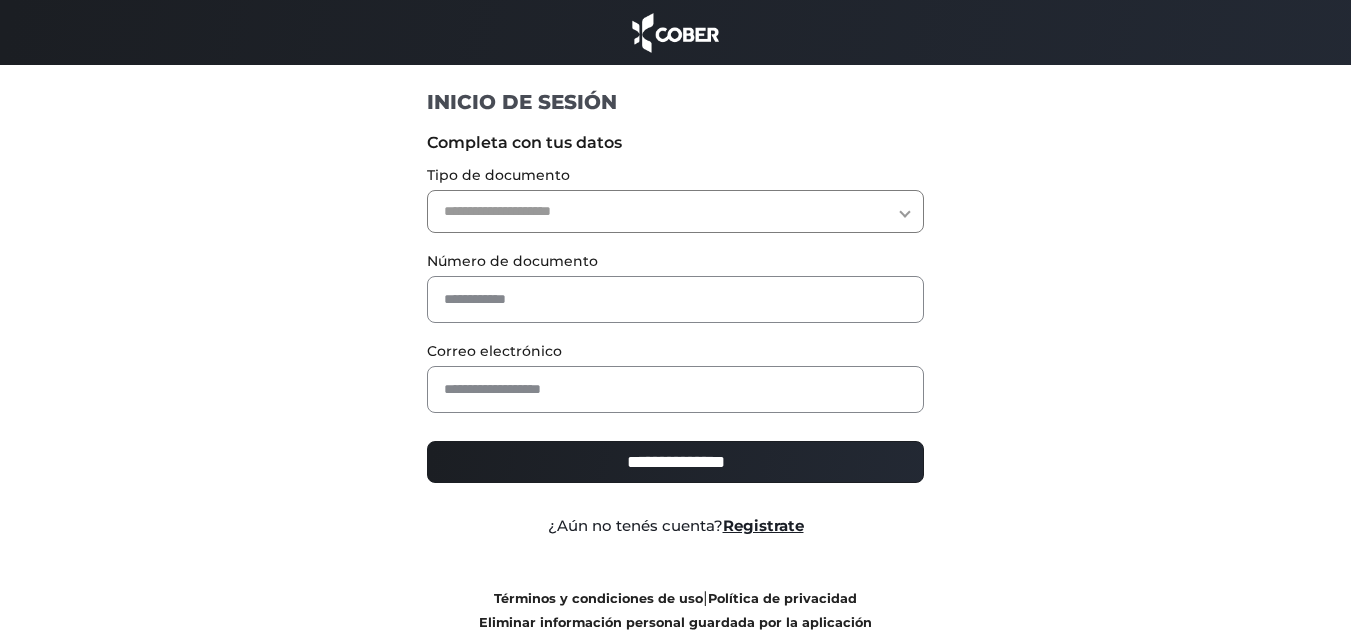 scroll, scrollTop: 0, scrollLeft: 0, axis: both 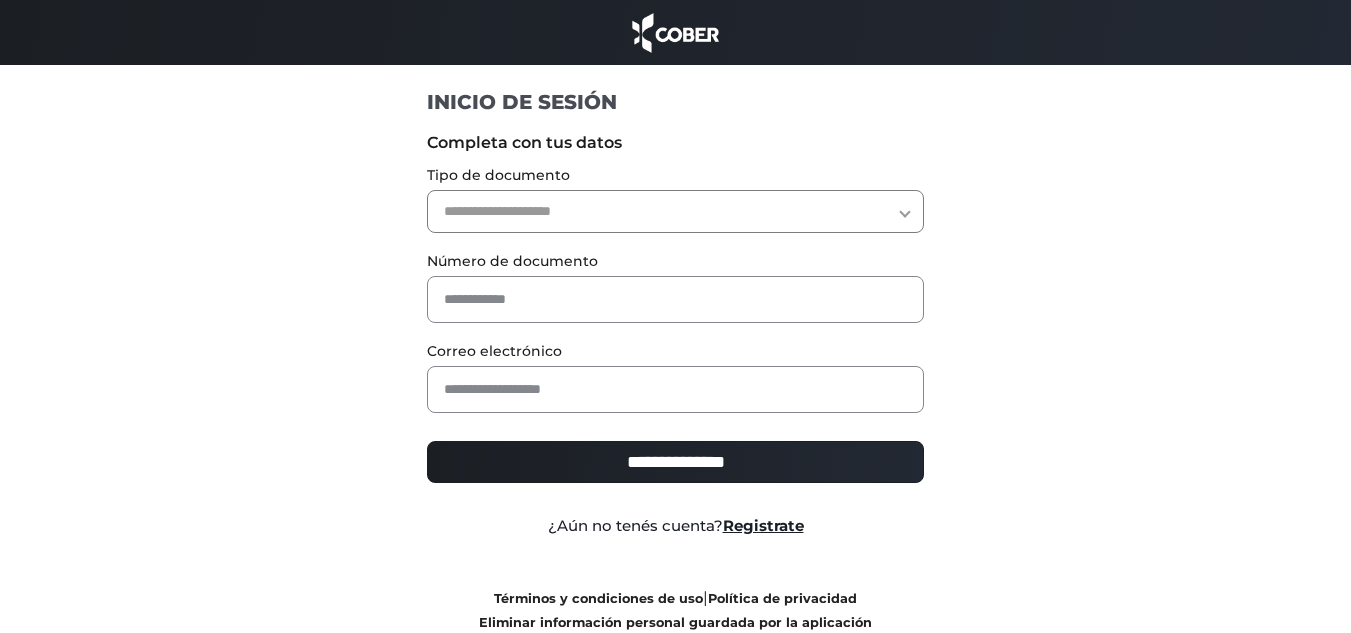 click on "**********" at bounding box center (675, 211) 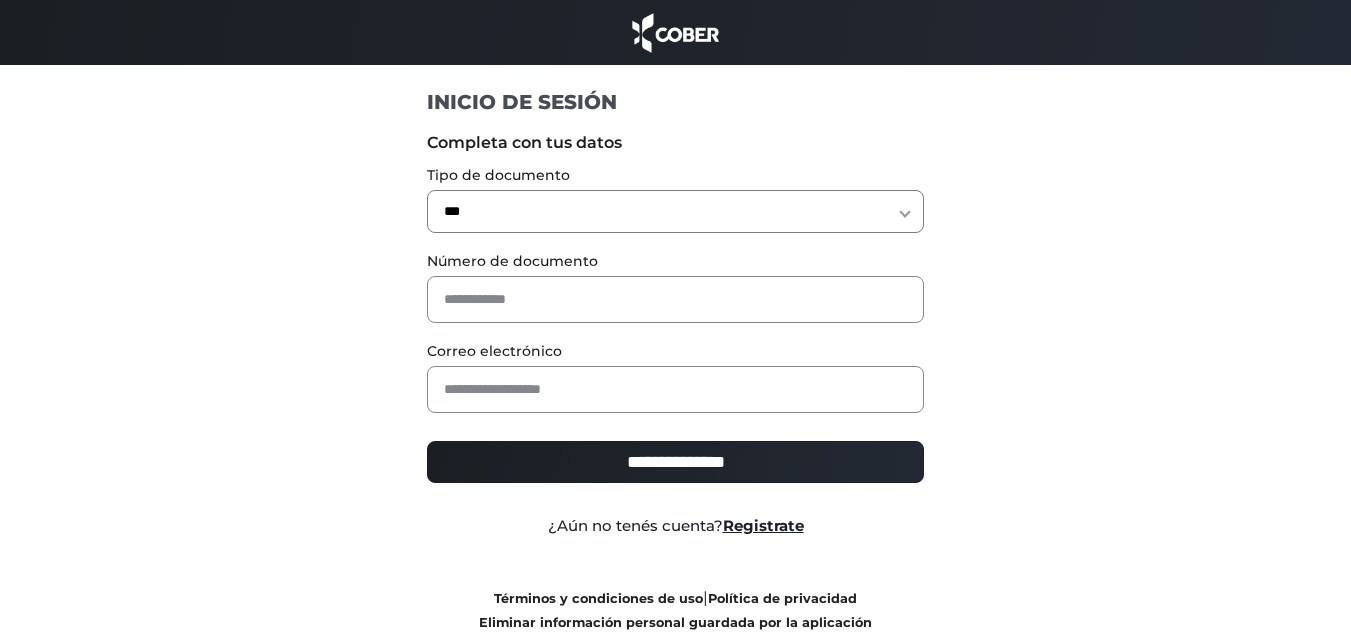 click on "**********" at bounding box center [675, 211] 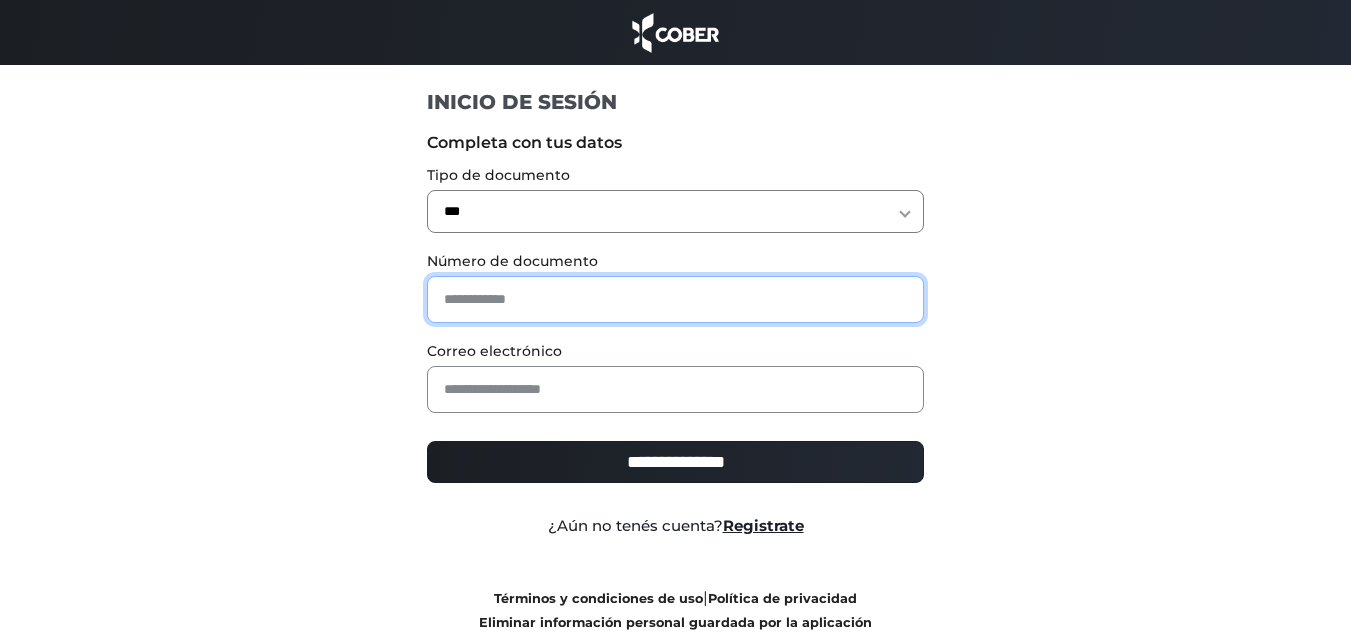 click at bounding box center (675, 299) 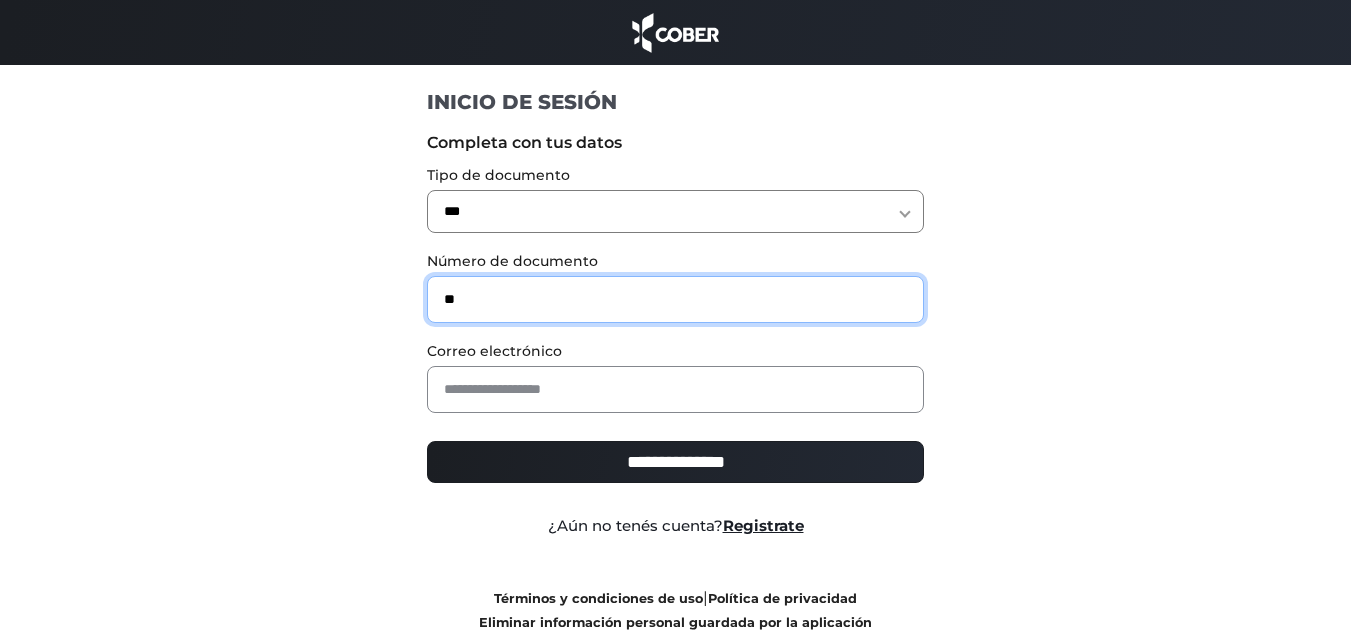 type on "**" 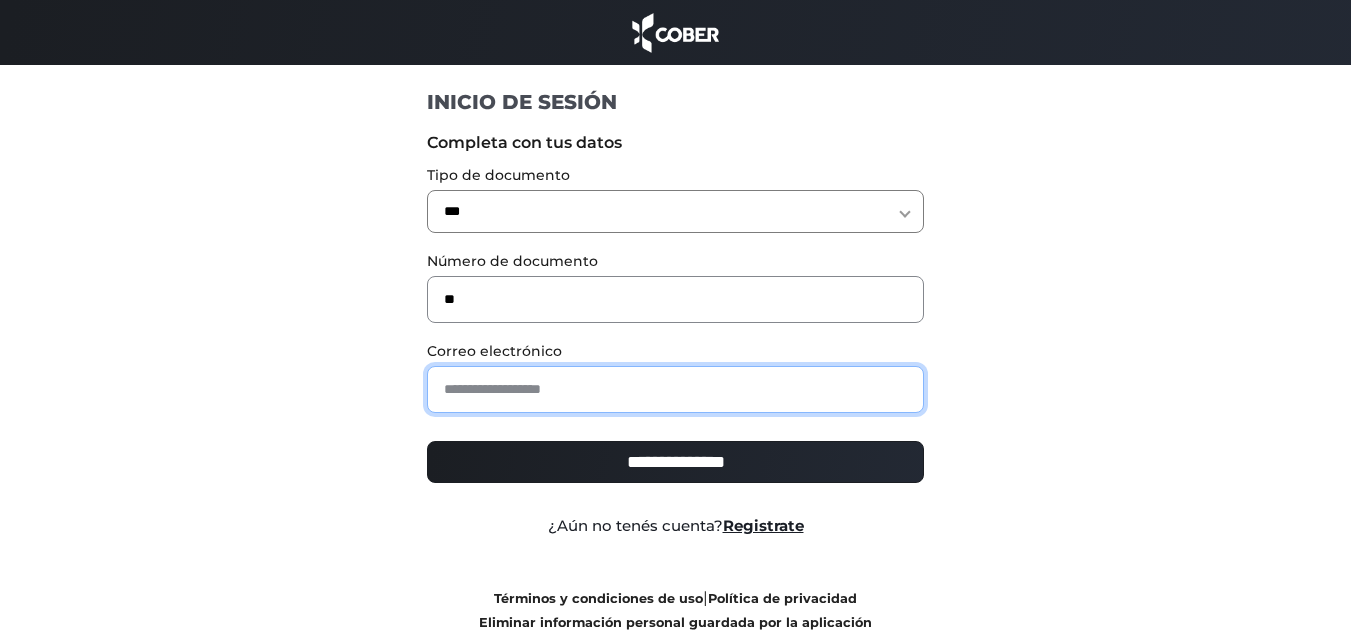 click at bounding box center (675, 389) 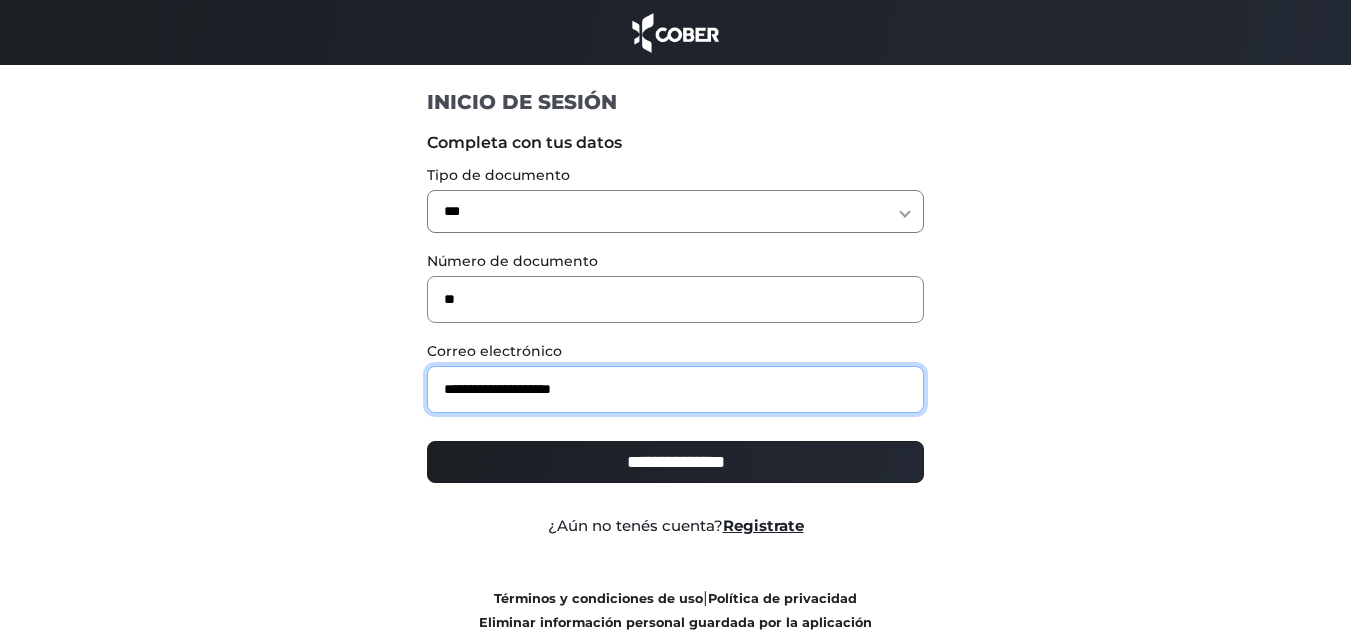 type on "**********" 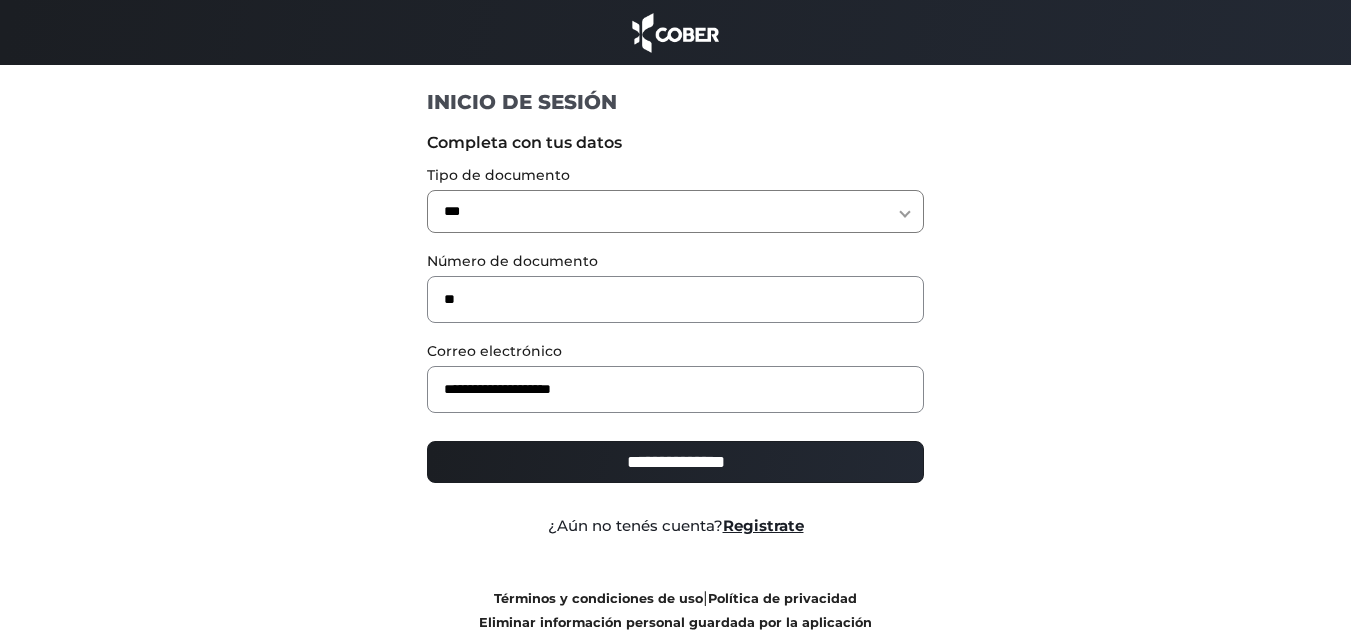 click on "**********" at bounding box center (675, 462) 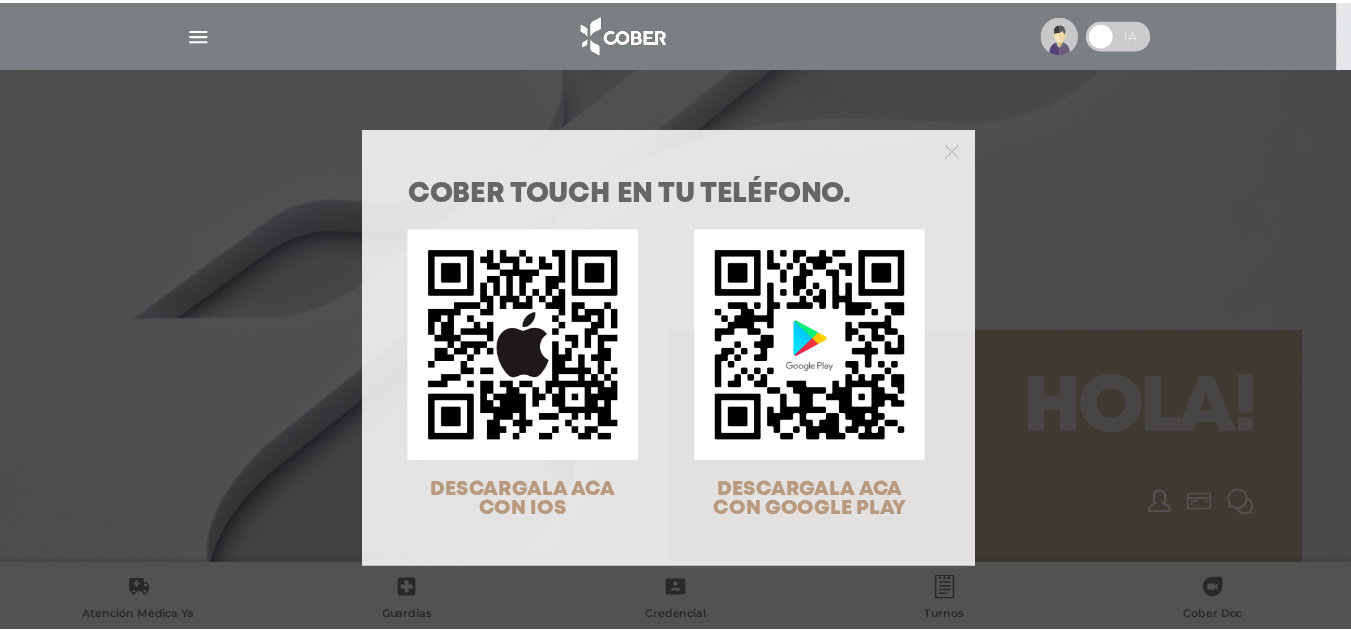 scroll, scrollTop: 0, scrollLeft: 0, axis: both 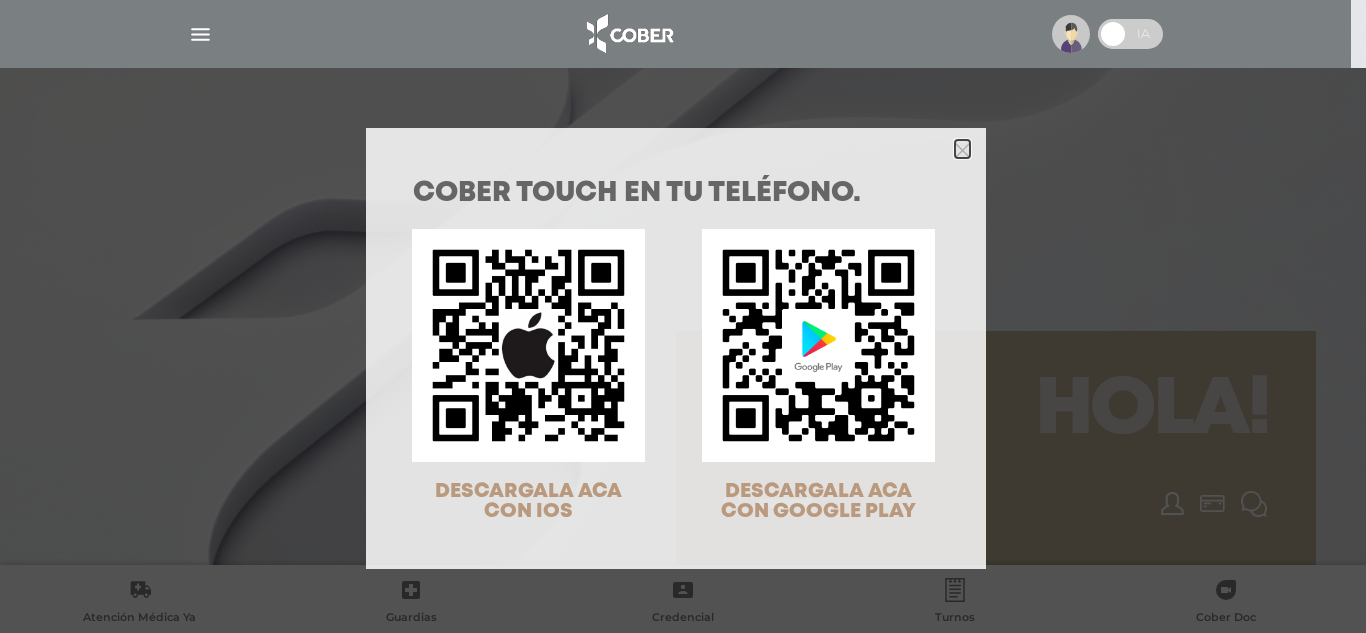 click 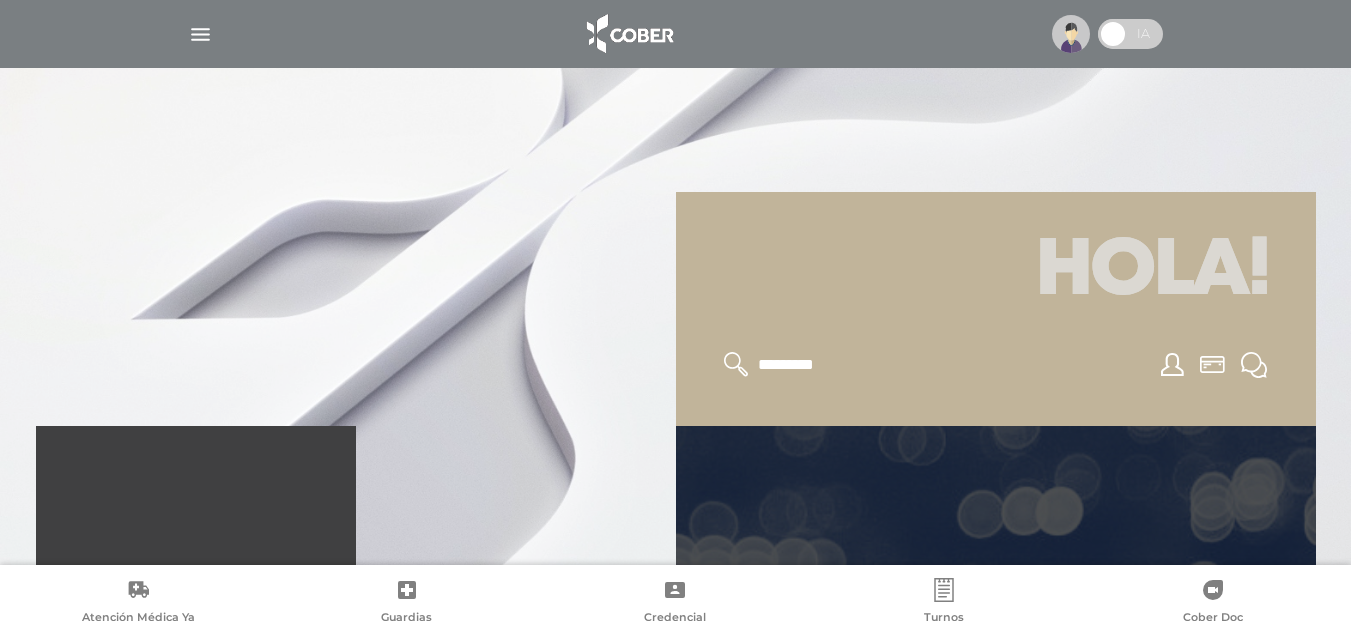 scroll, scrollTop: 300, scrollLeft: 0, axis: vertical 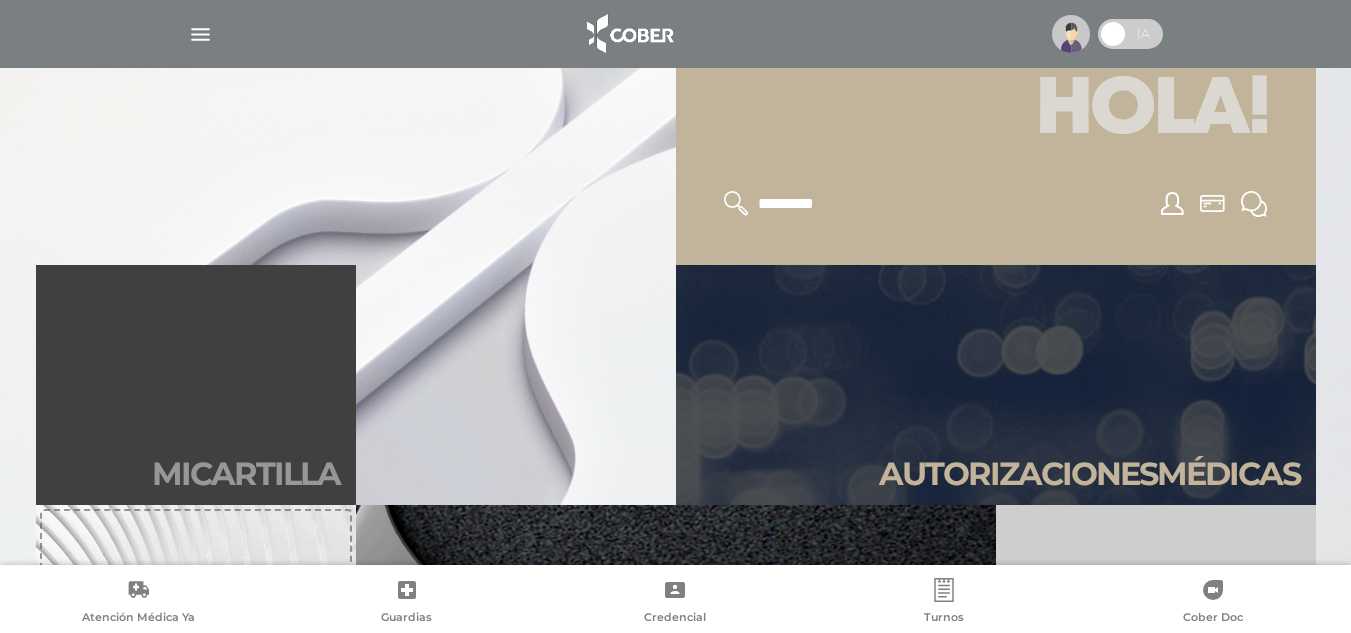 click on "Mi  car tilla" at bounding box center [246, 474] 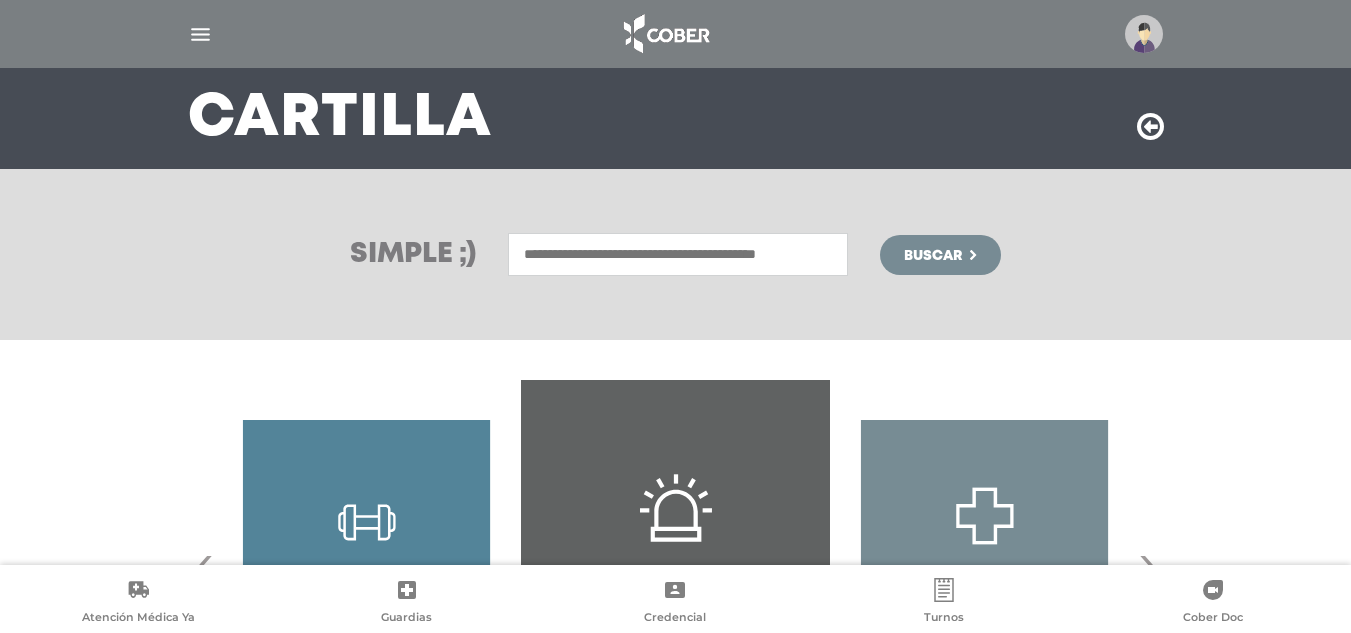 scroll, scrollTop: 394, scrollLeft: 0, axis: vertical 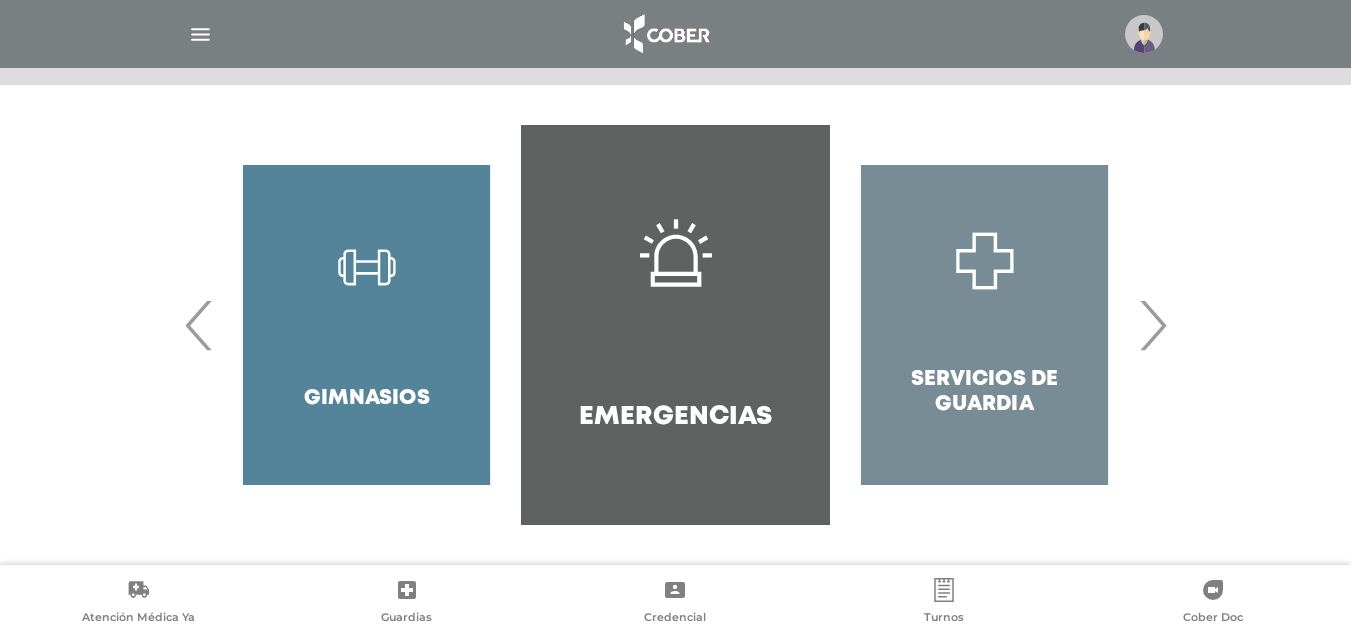 click on "›" at bounding box center [1152, 325] 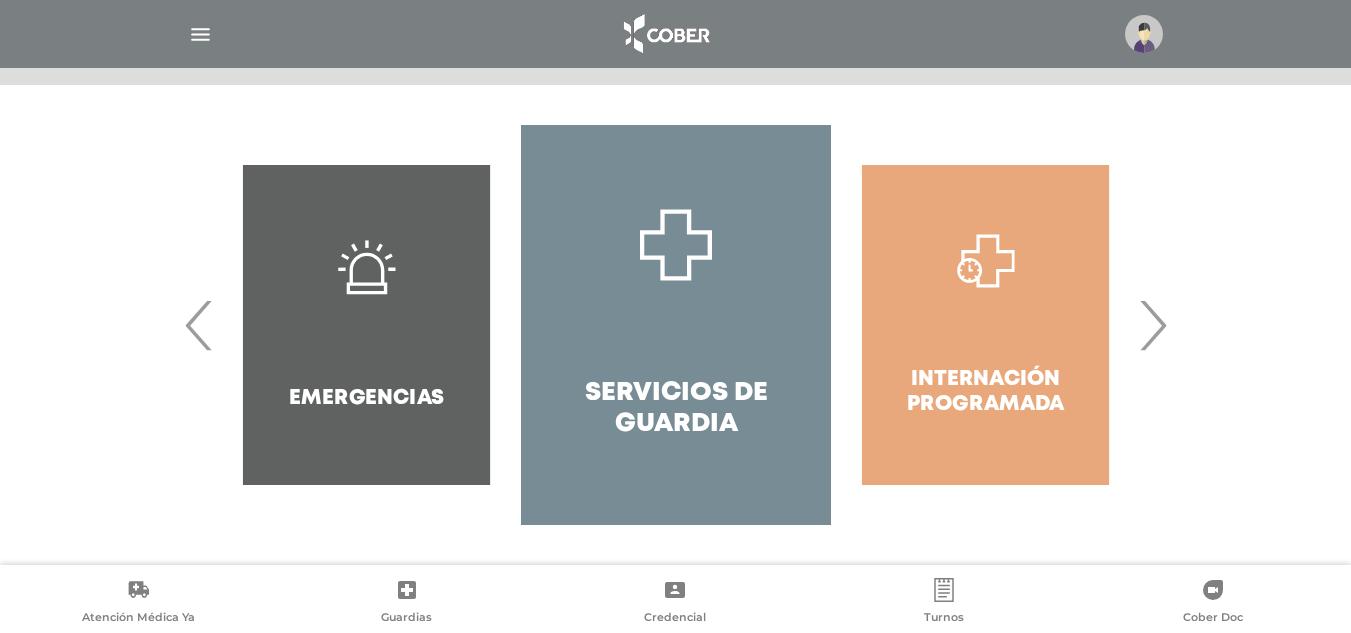 click on "›" at bounding box center (1152, 325) 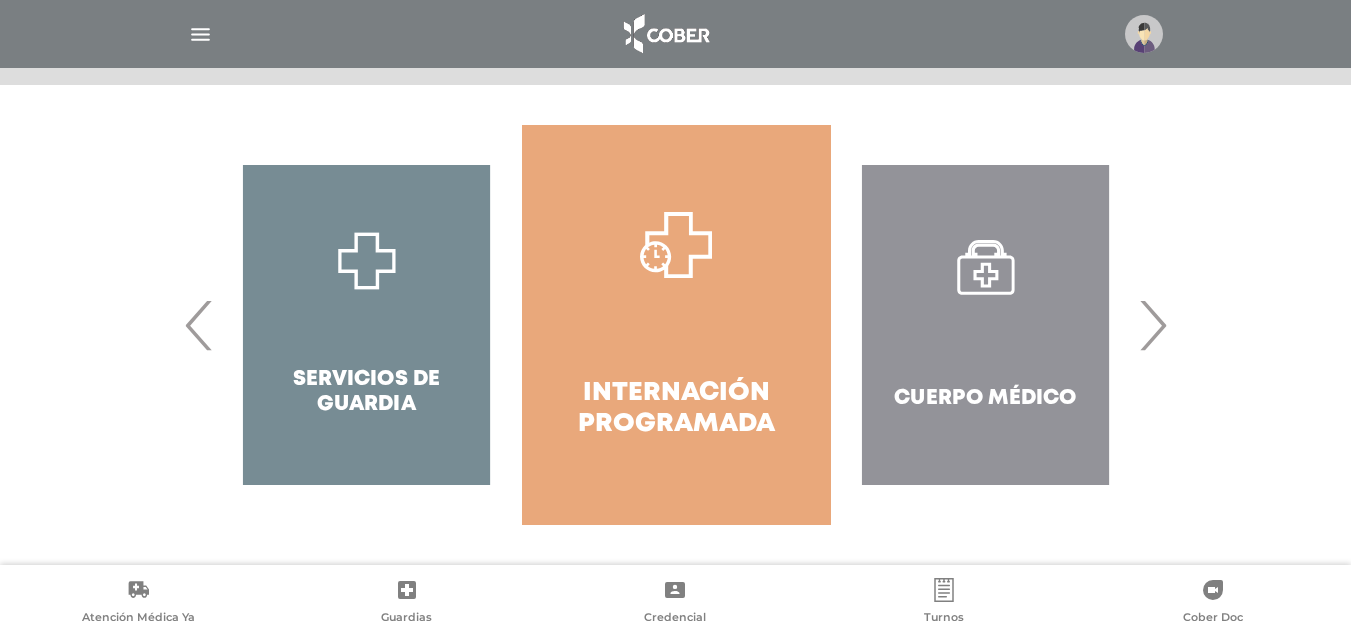 click on "›" at bounding box center (1152, 325) 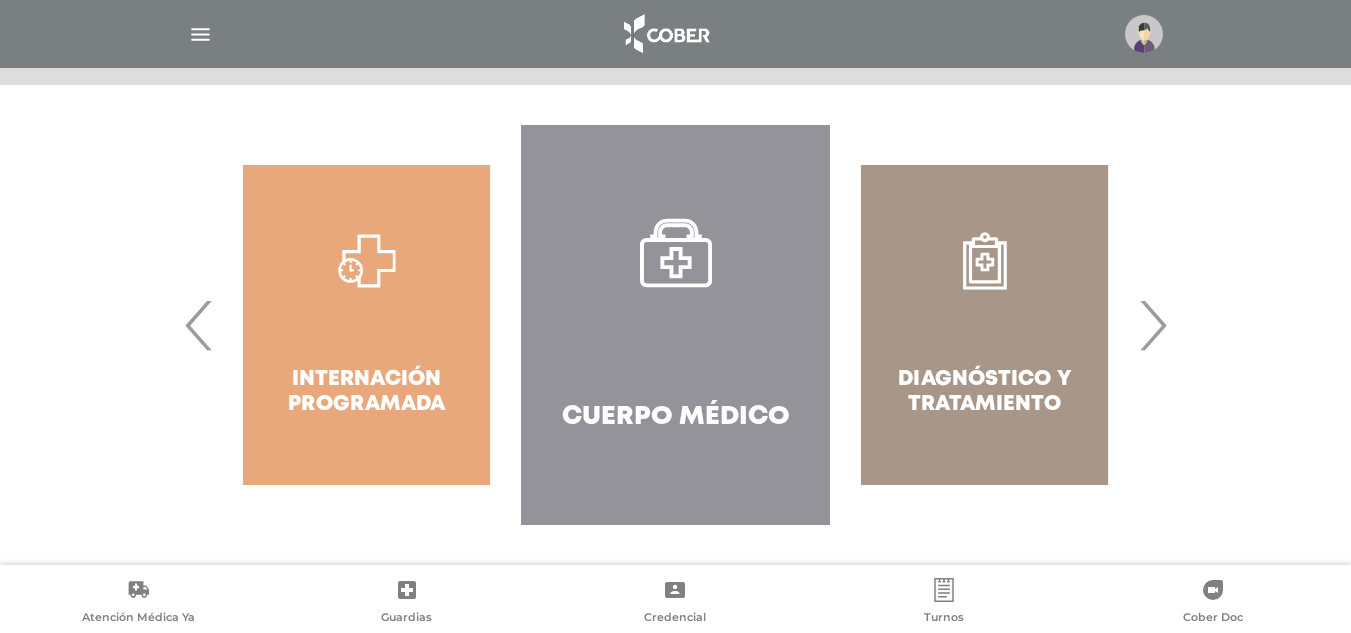 click on "›" at bounding box center [1152, 325] 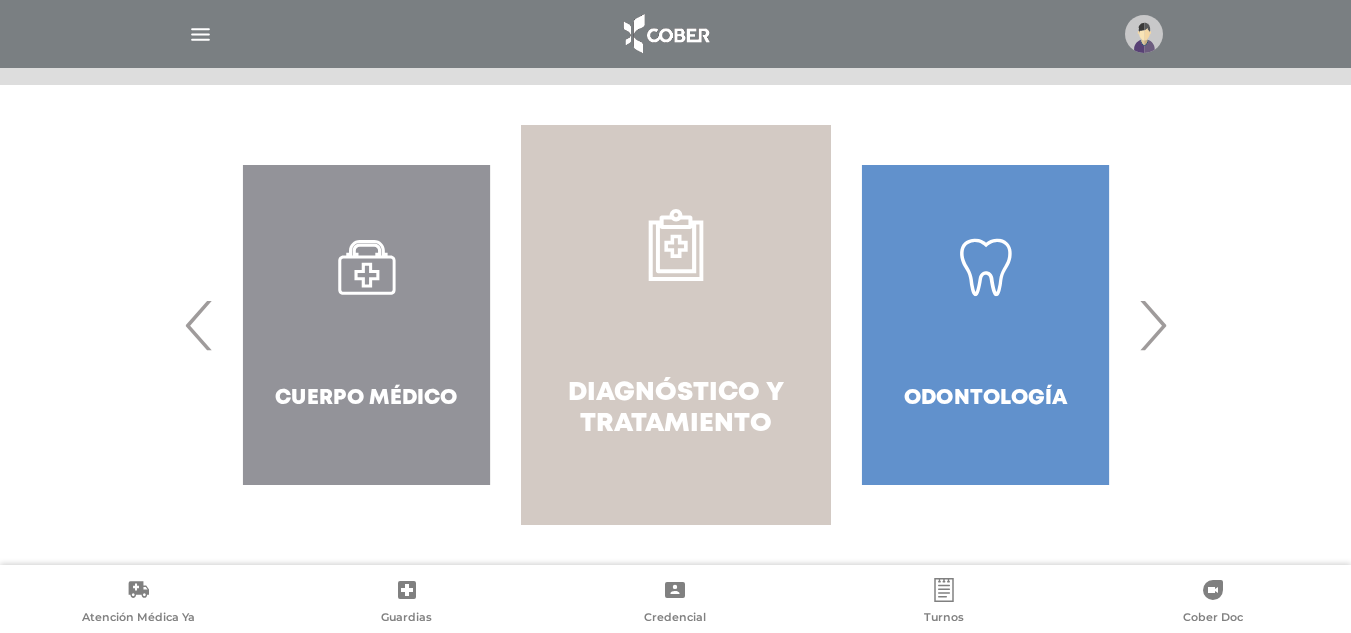 click on "Diagnóstico y Tratamiento" at bounding box center (675, 325) 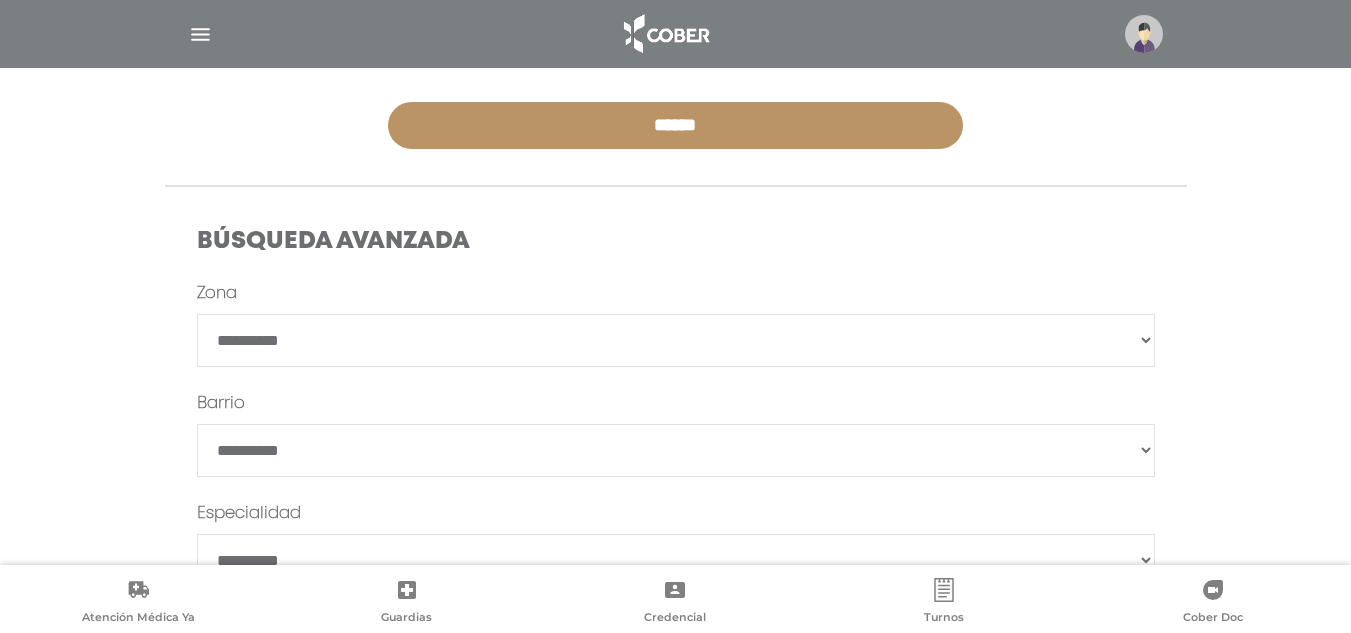 scroll, scrollTop: 500, scrollLeft: 0, axis: vertical 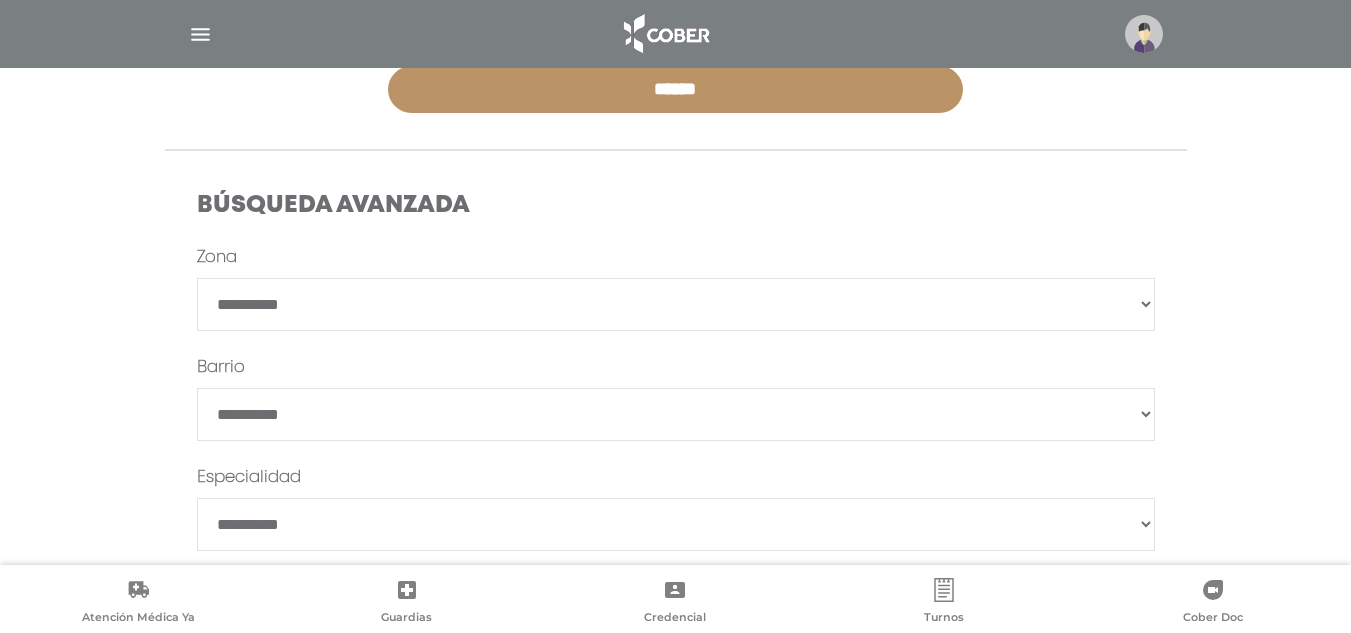 click on "**********" at bounding box center [676, 304] 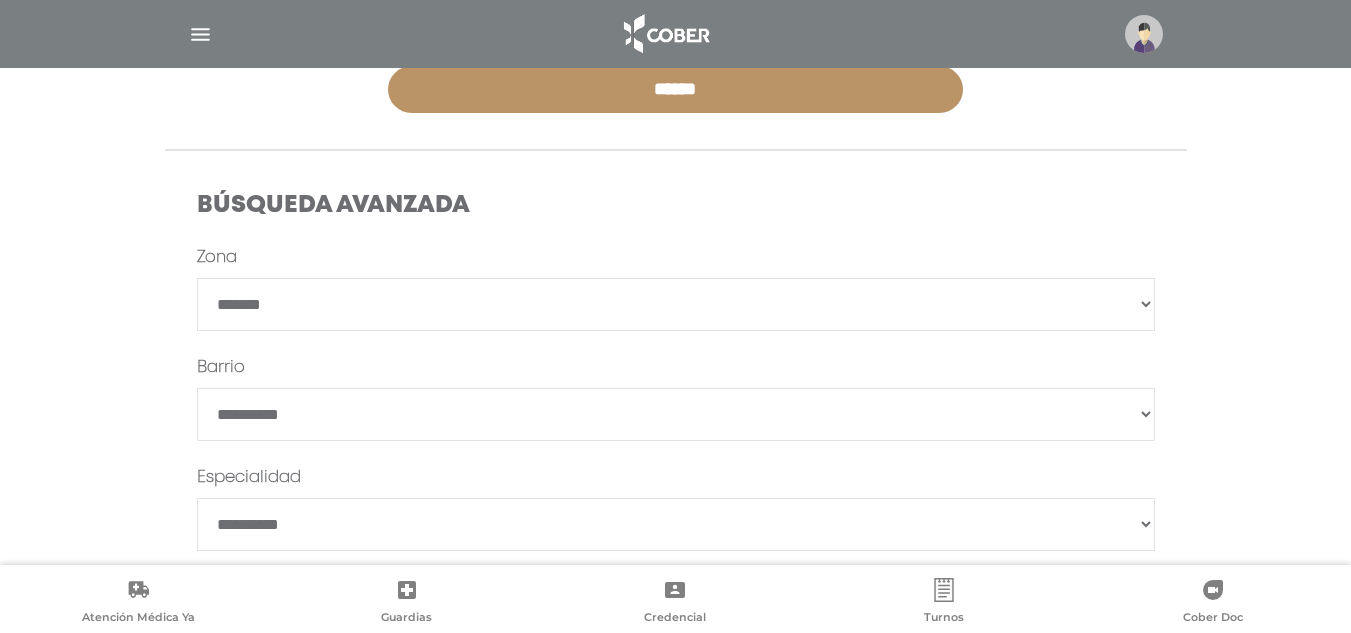 click on "**********" at bounding box center (676, 304) 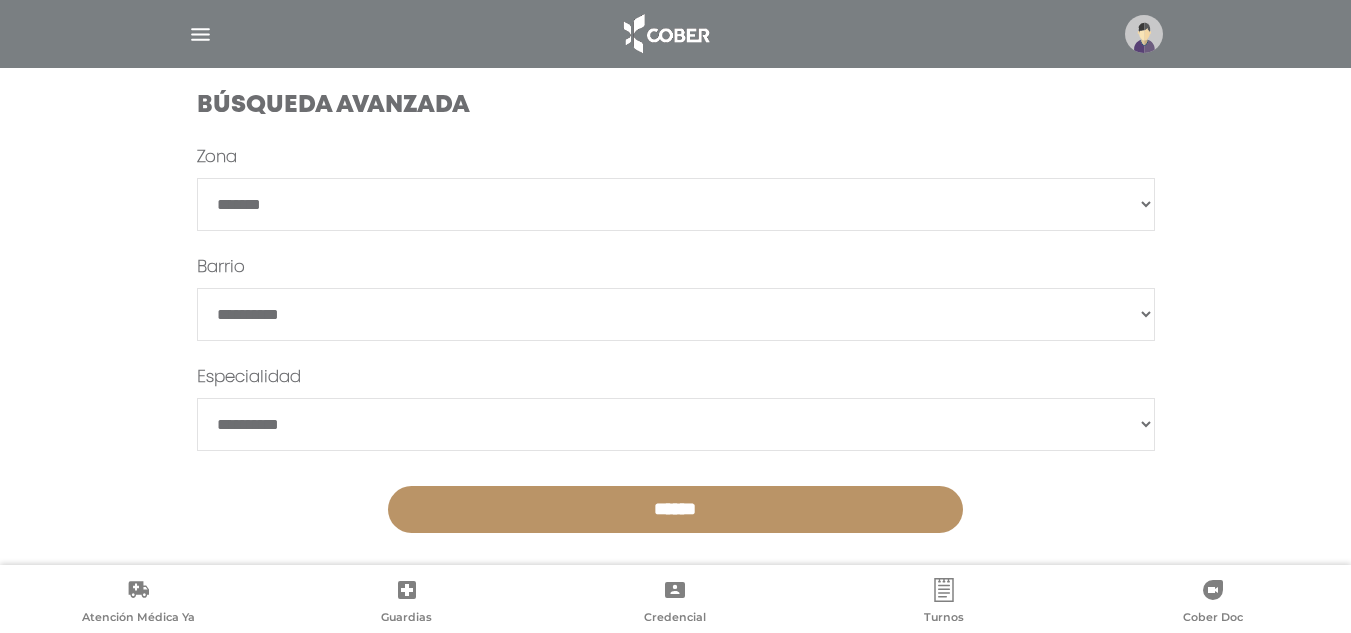 click on "**********" at bounding box center (676, 424) 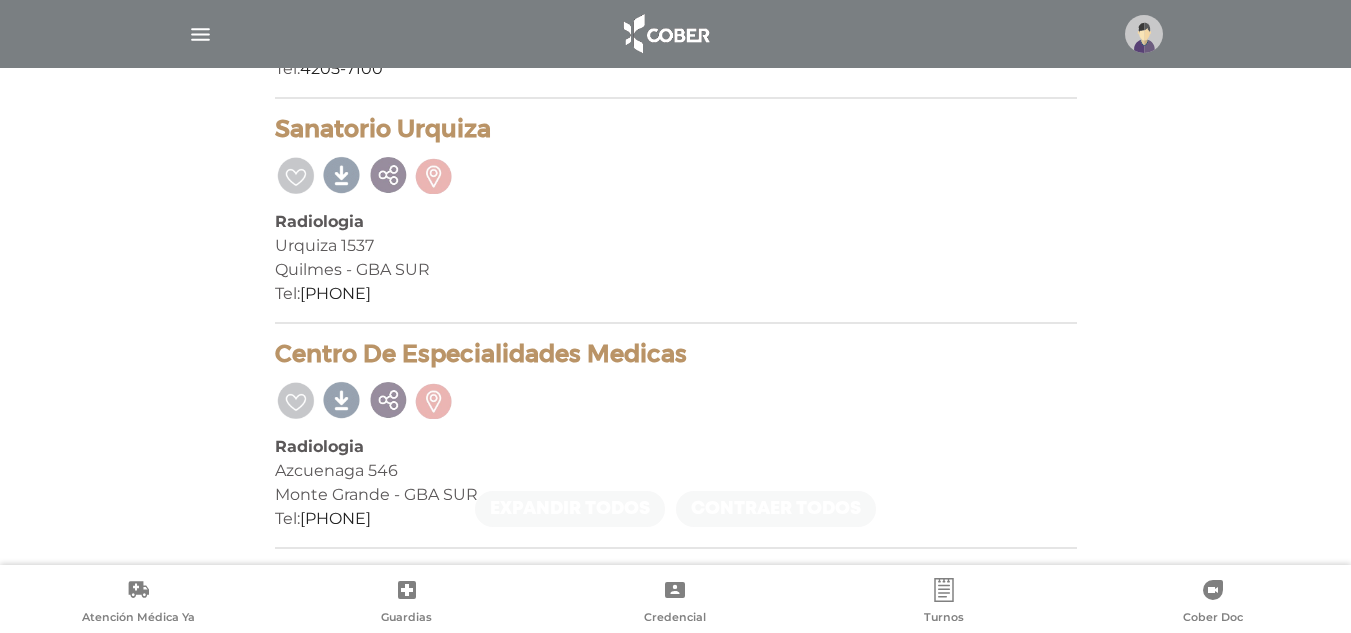 scroll, scrollTop: 1300, scrollLeft: 0, axis: vertical 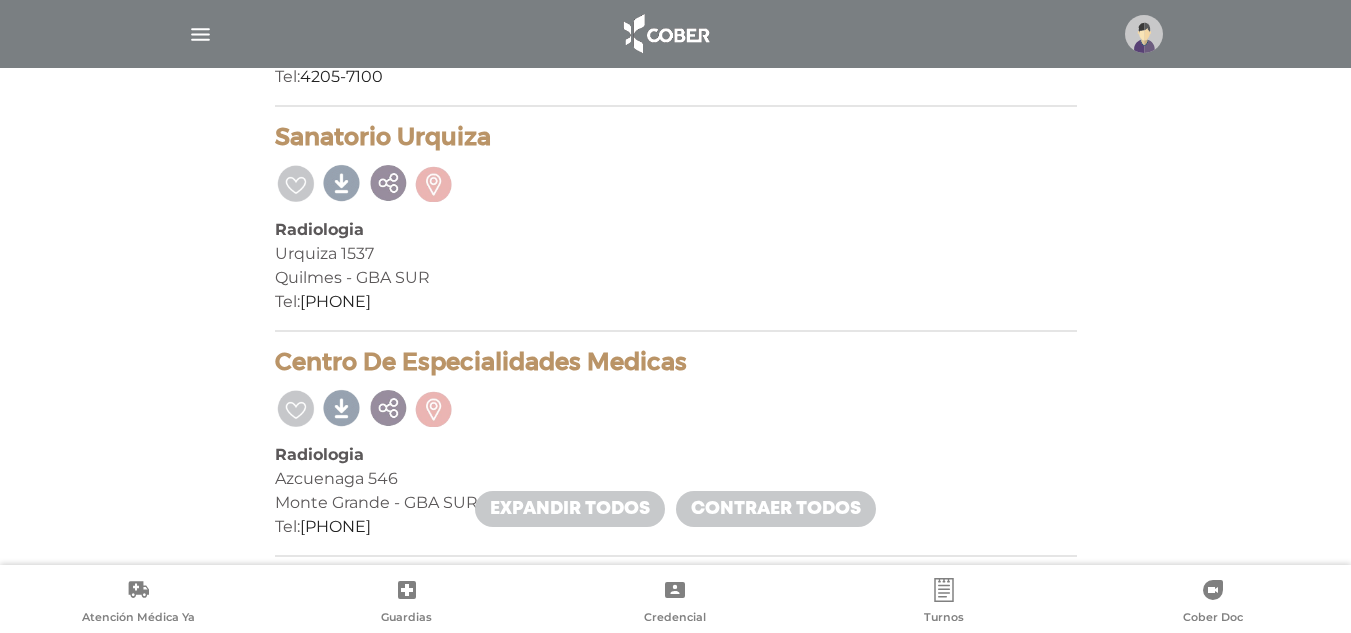 drag, startPoint x: 274, startPoint y: 252, endPoint x: 460, endPoint y: 295, distance: 190.90573 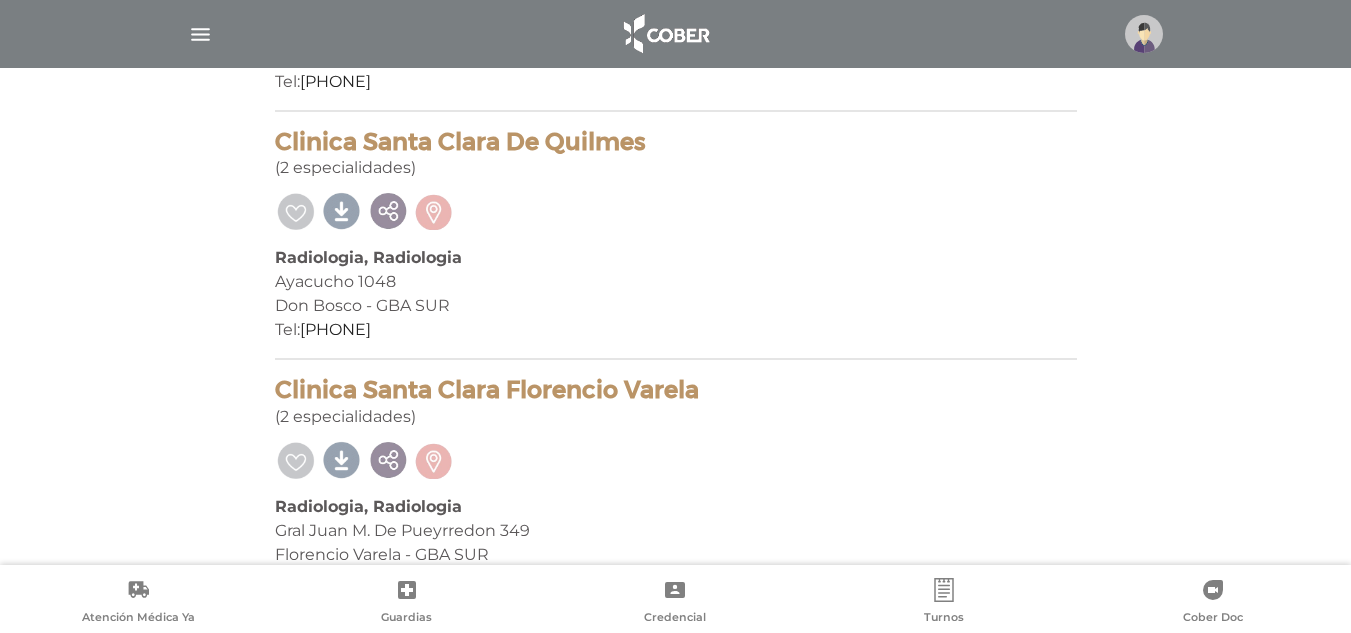 scroll, scrollTop: 1700, scrollLeft: 0, axis: vertical 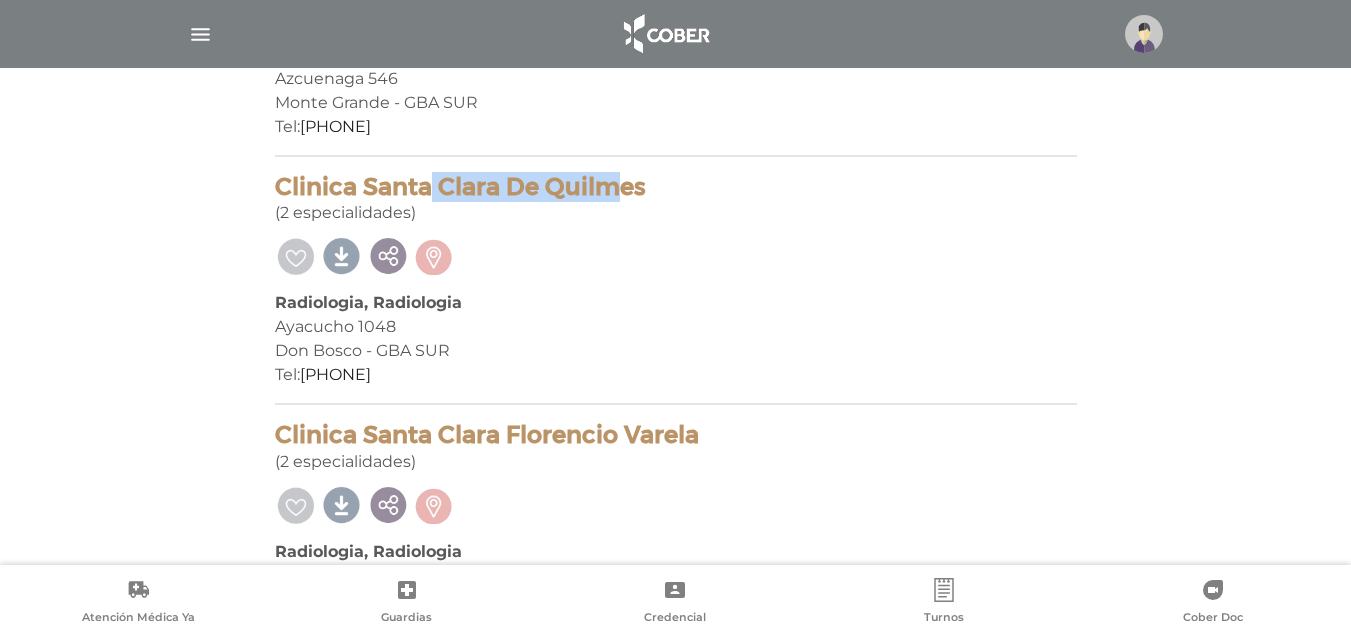 drag, startPoint x: 350, startPoint y: 193, endPoint x: 456, endPoint y: 193, distance: 106 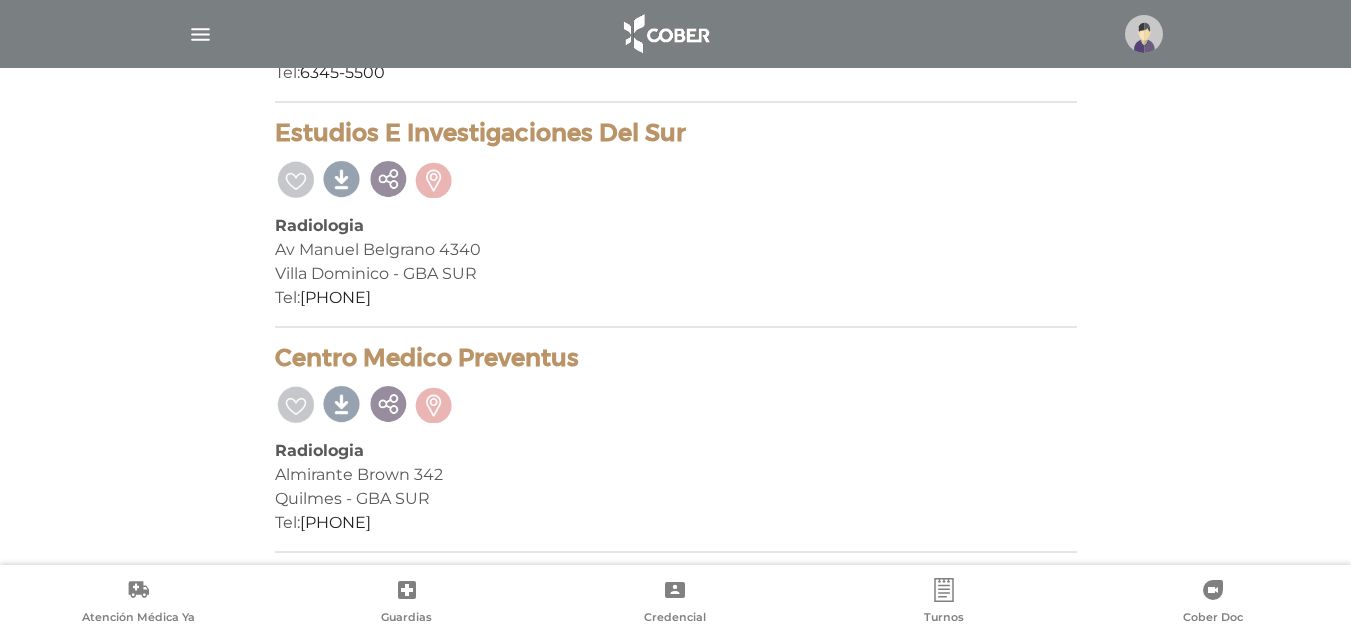 scroll, scrollTop: 2504, scrollLeft: 0, axis: vertical 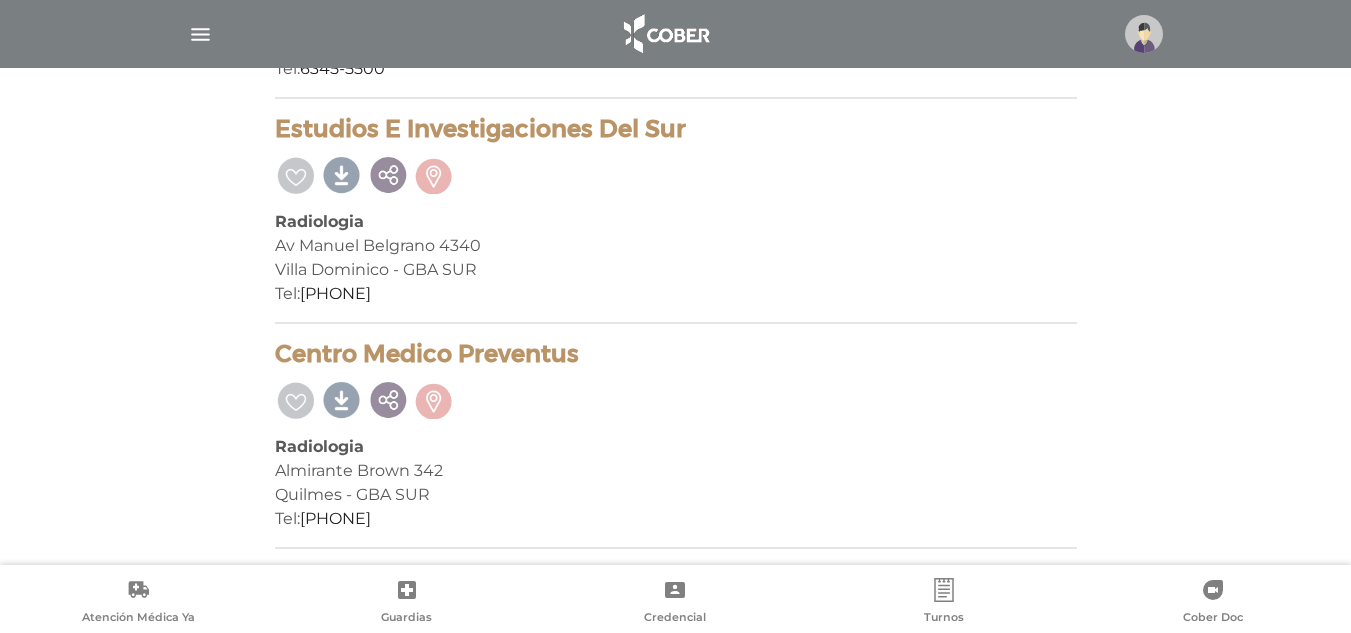 drag, startPoint x: 268, startPoint y: 473, endPoint x: 408, endPoint y: 522, distance: 148.32735 